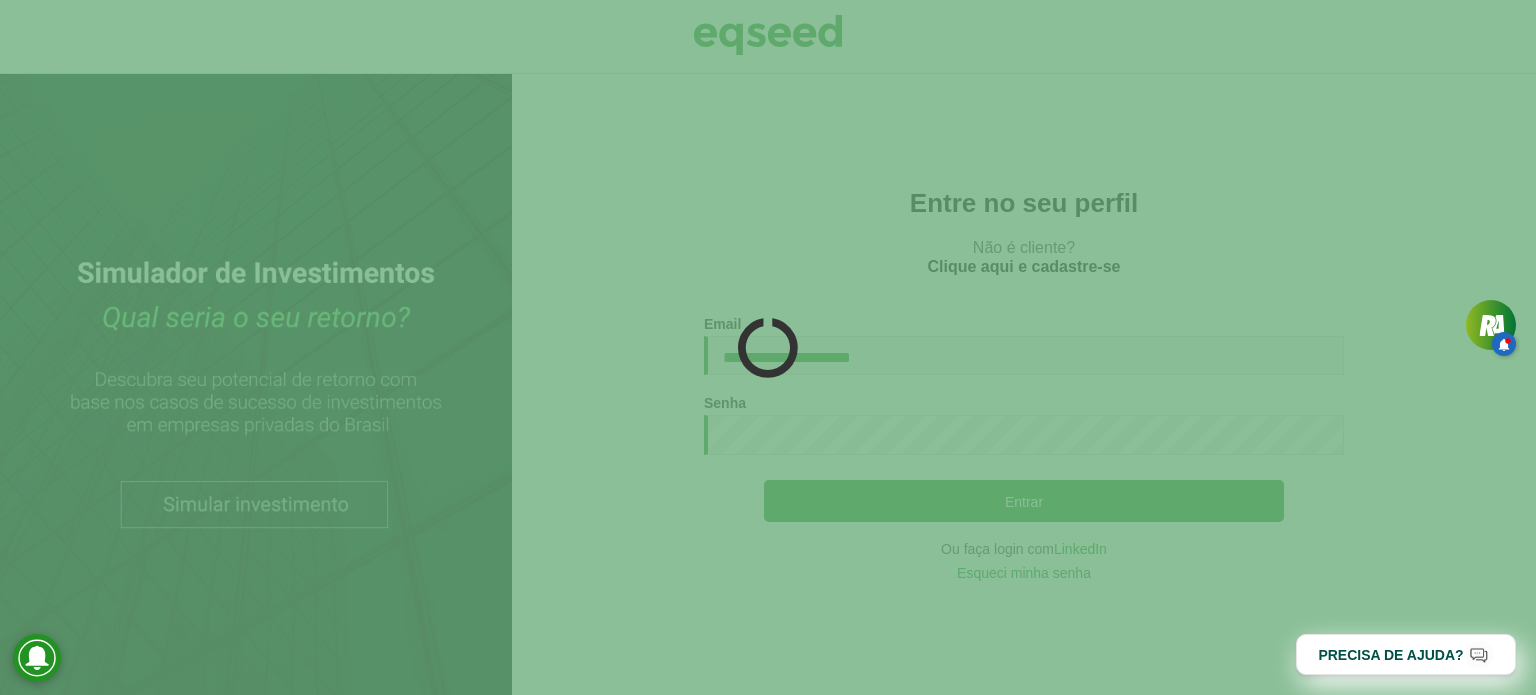 scroll, scrollTop: 0, scrollLeft: 0, axis: both 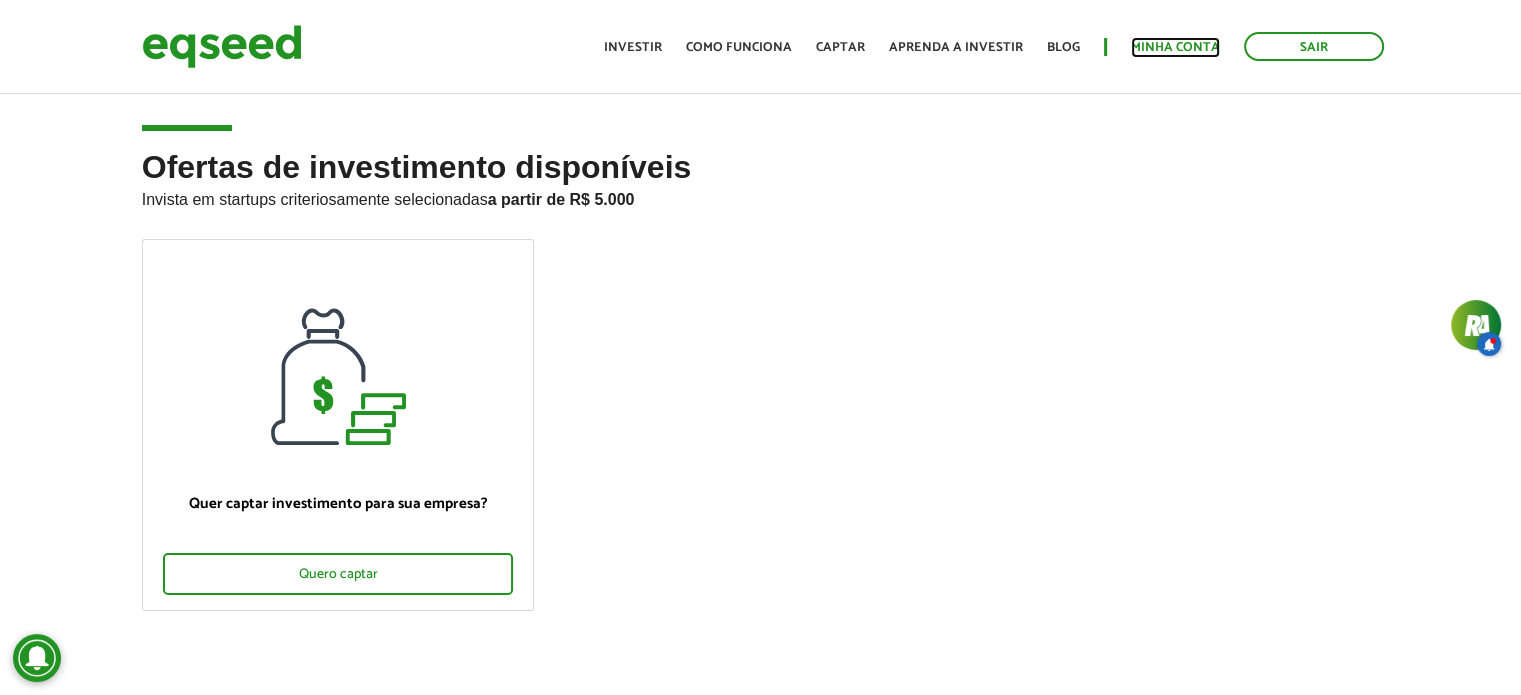 click on "Minha conta" at bounding box center (1175, 47) 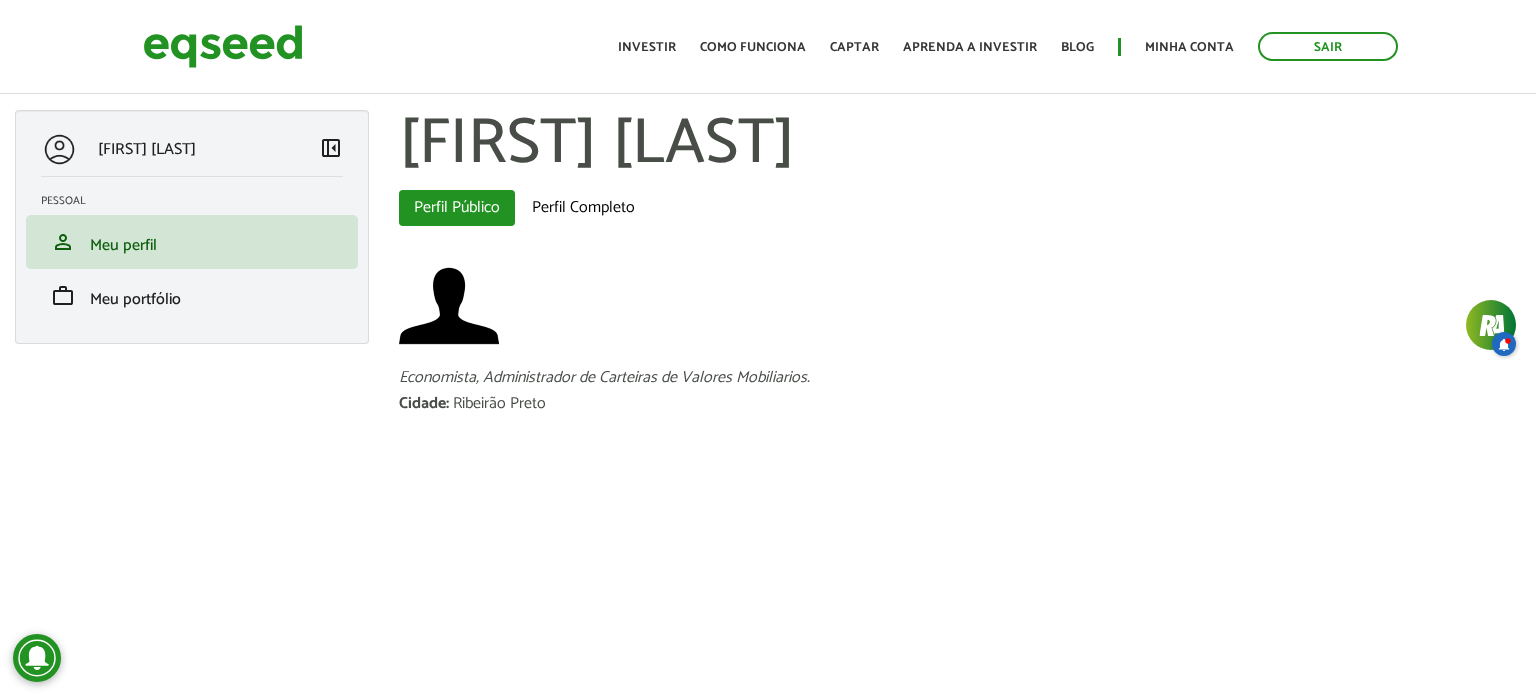 scroll, scrollTop: 0, scrollLeft: 0, axis: both 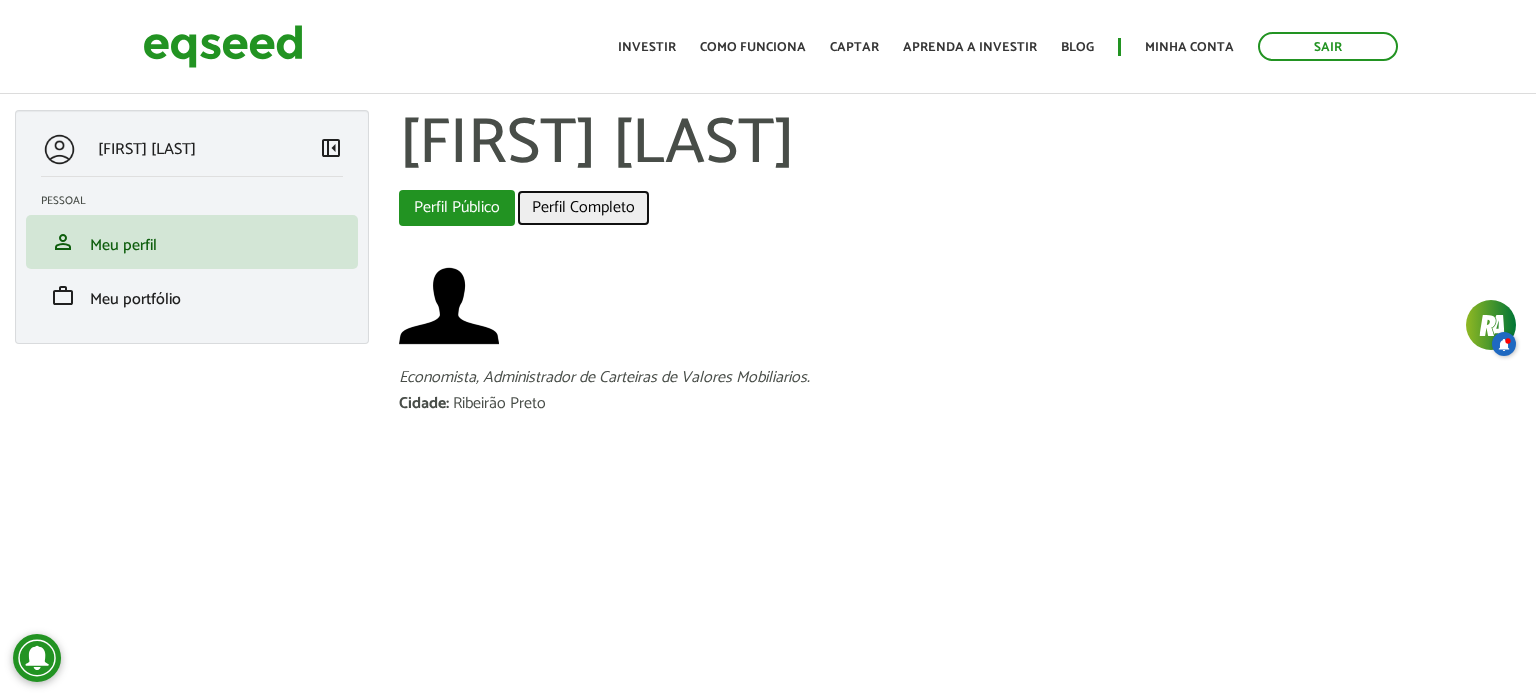 click on "Perfil Completo" at bounding box center [583, 208] 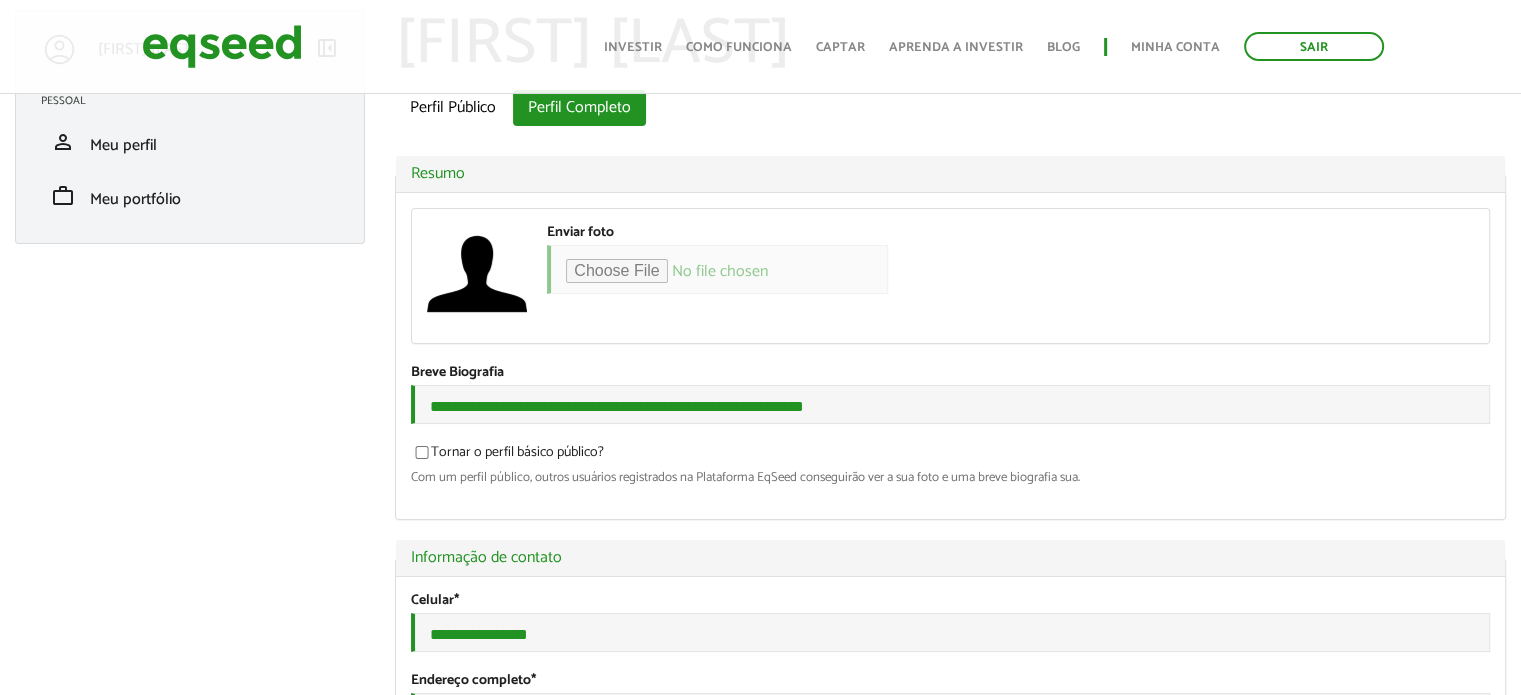 scroll, scrollTop: 100, scrollLeft: 0, axis: vertical 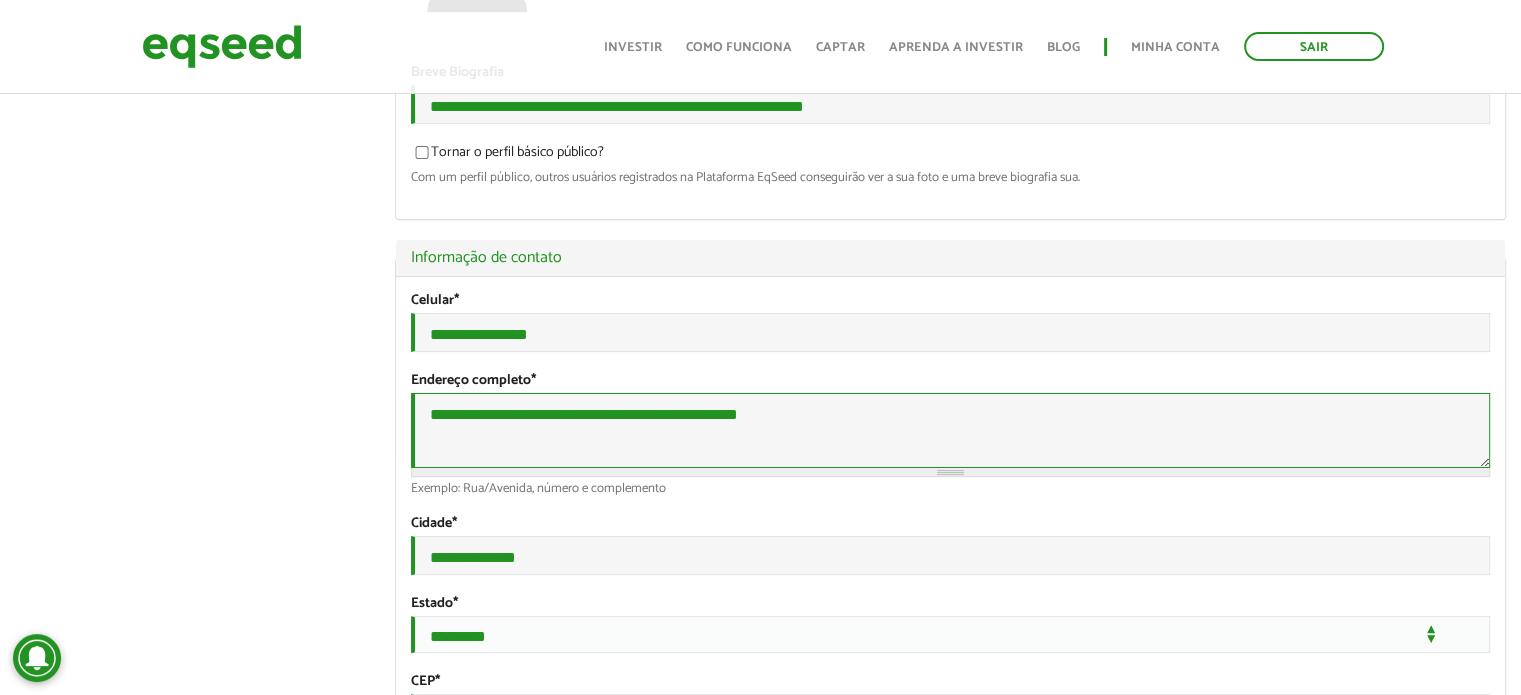 click on "**********" at bounding box center [950, 430] 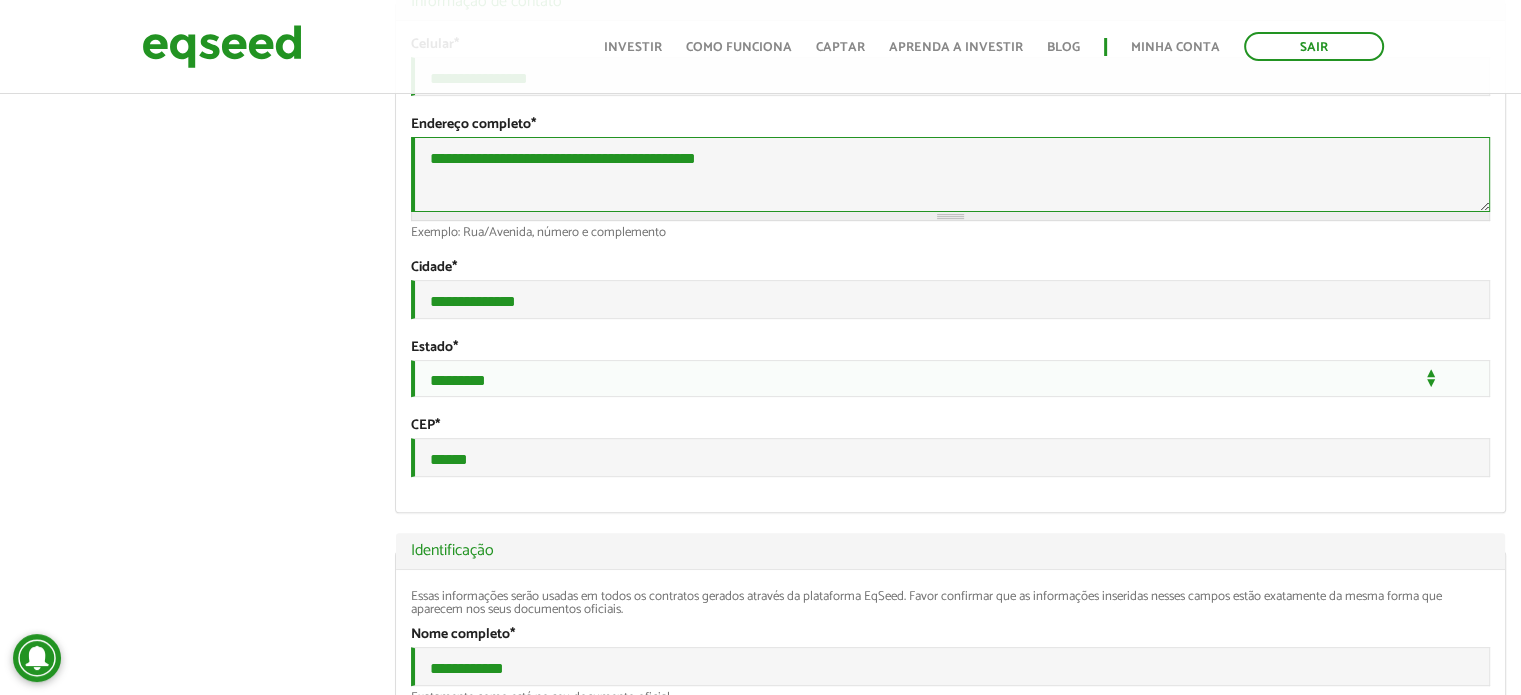 scroll, scrollTop: 700, scrollLeft: 0, axis: vertical 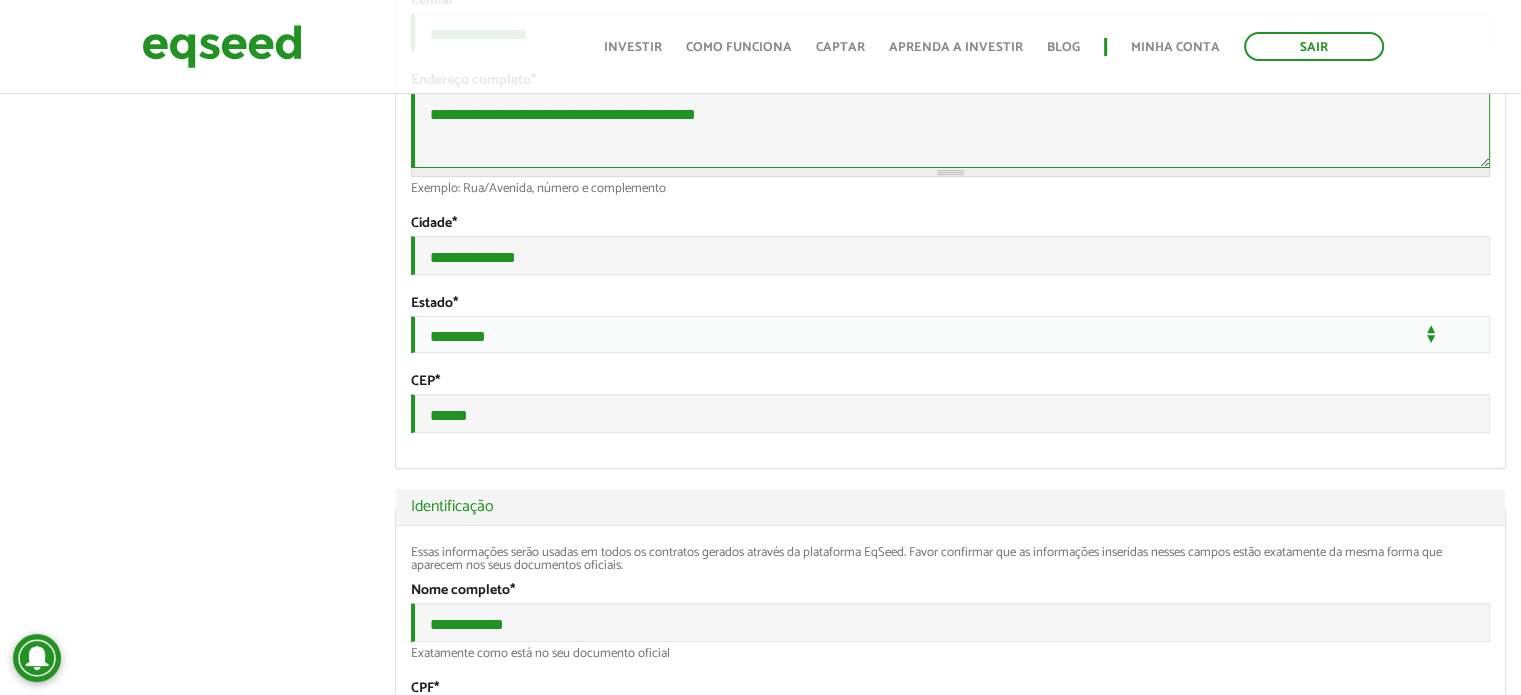type on "**********" 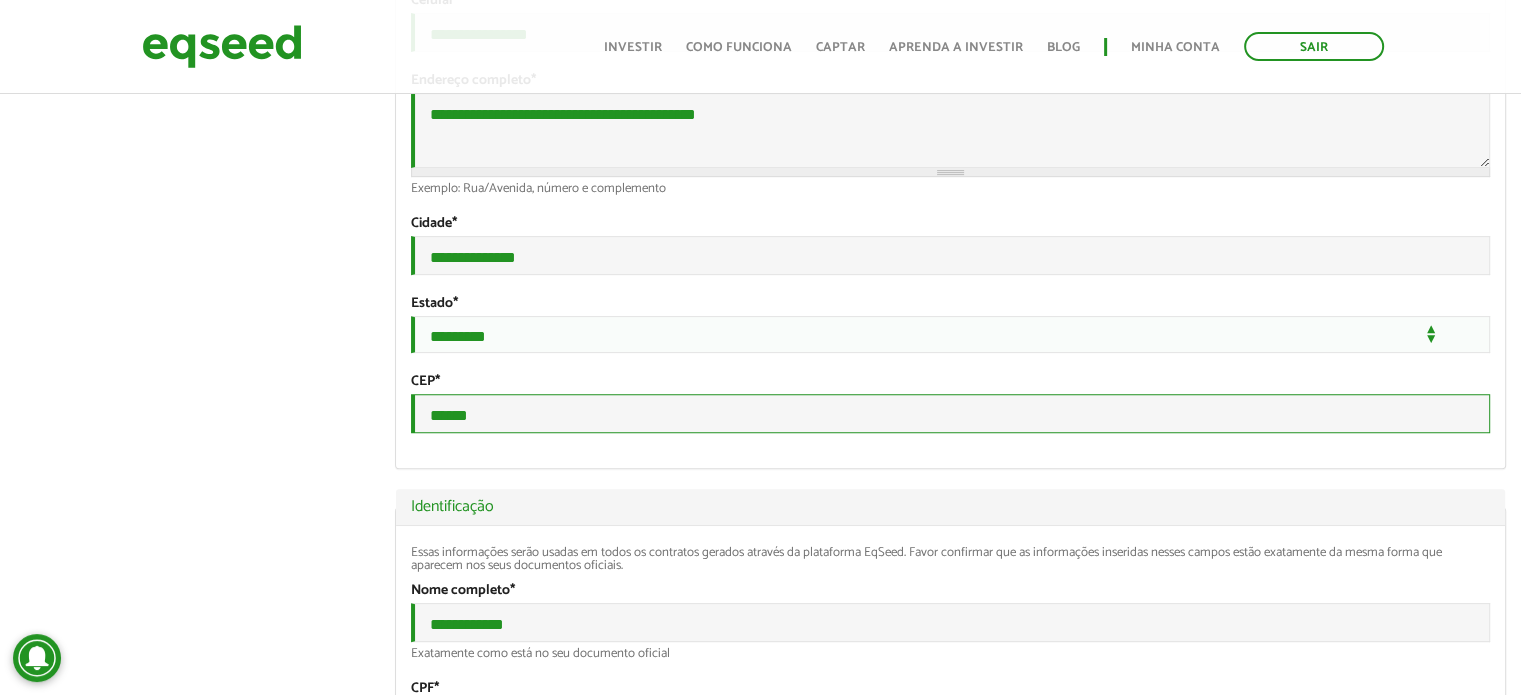 click on "******" at bounding box center [950, 413] 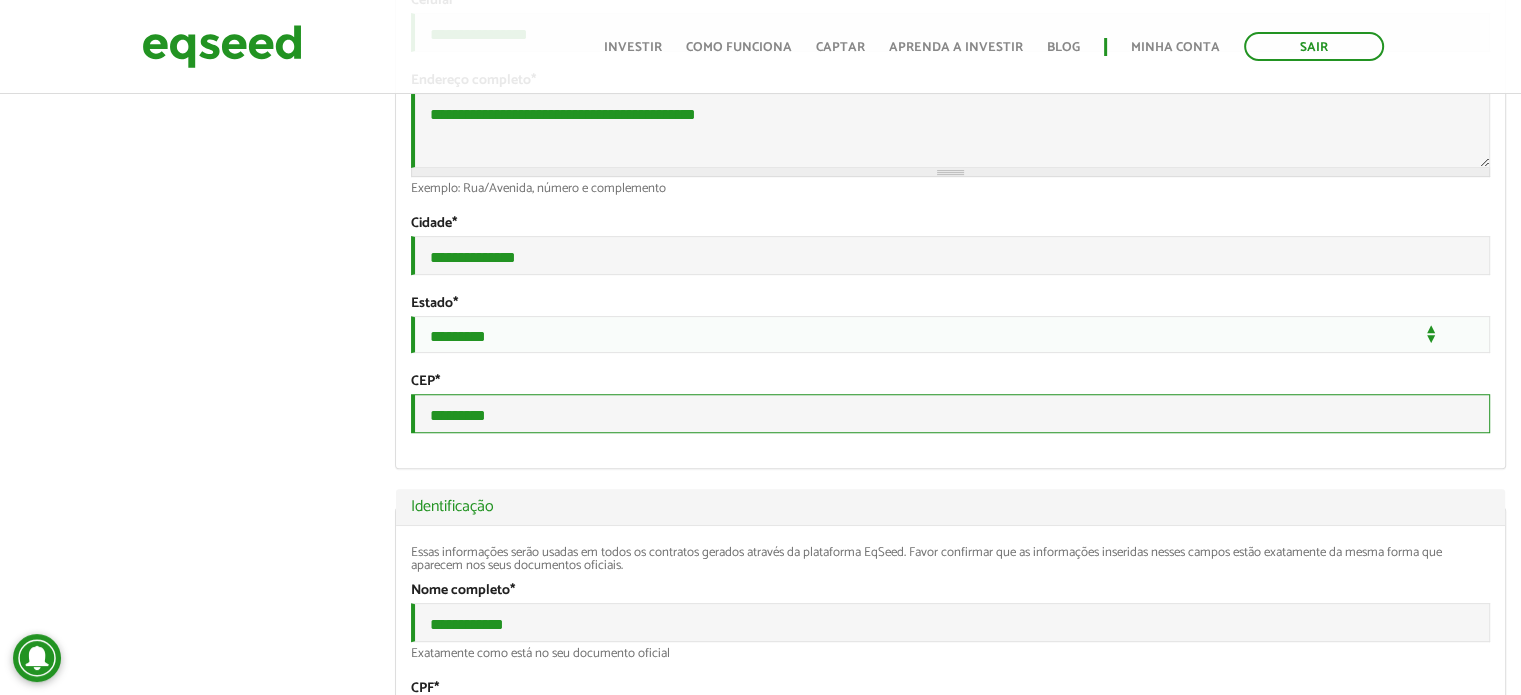 type on "*********" 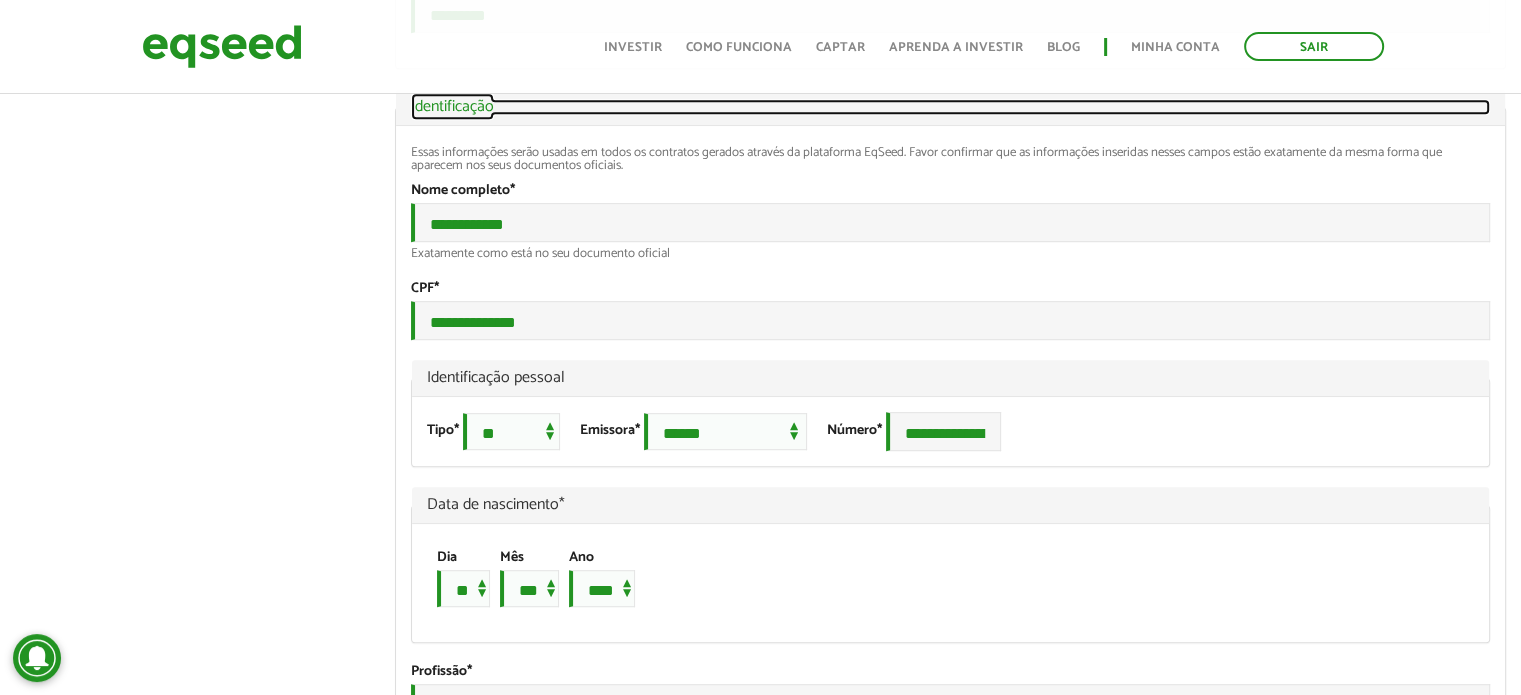 scroll, scrollTop: 1200, scrollLeft: 0, axis: vertical 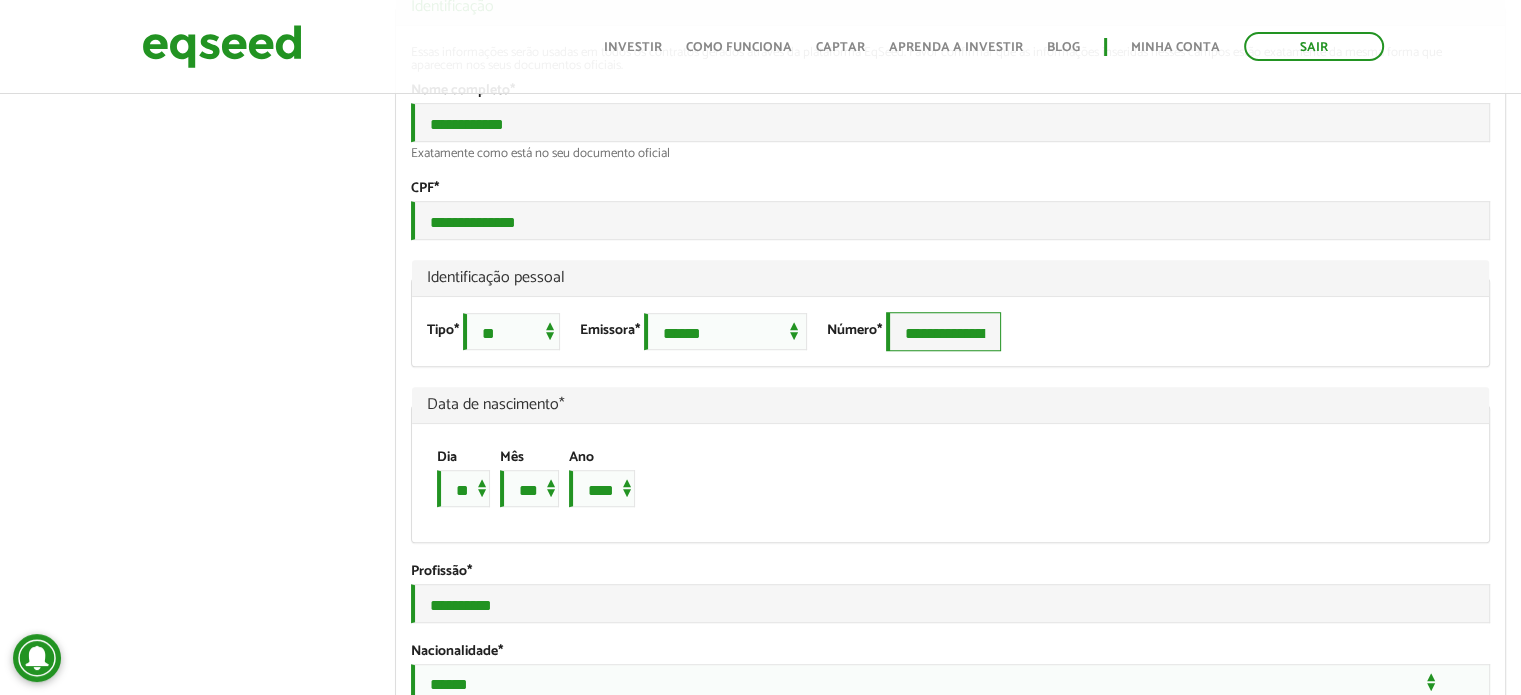 click on "**********" at bounding box center [943, 331] 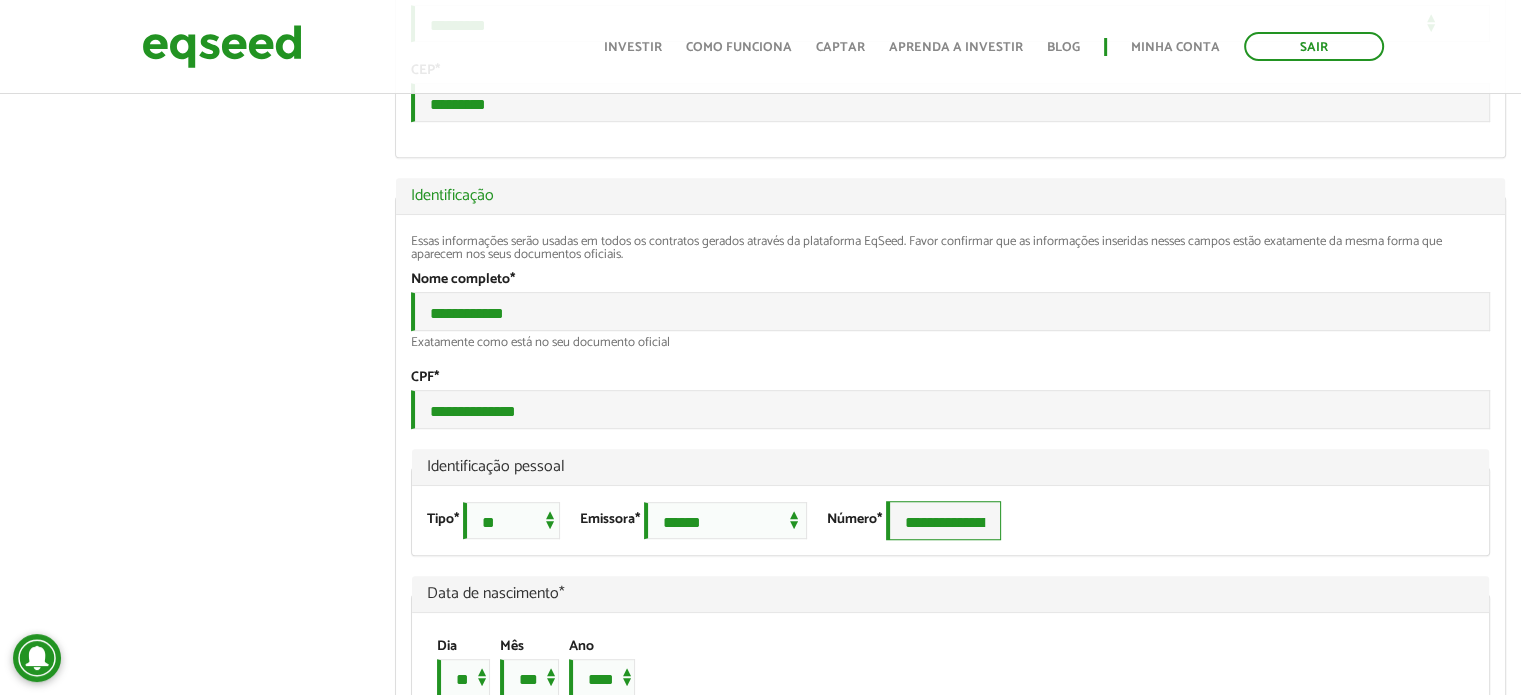scroll, scrollTop: 1000, scrollLeft: 0, axis: vertical 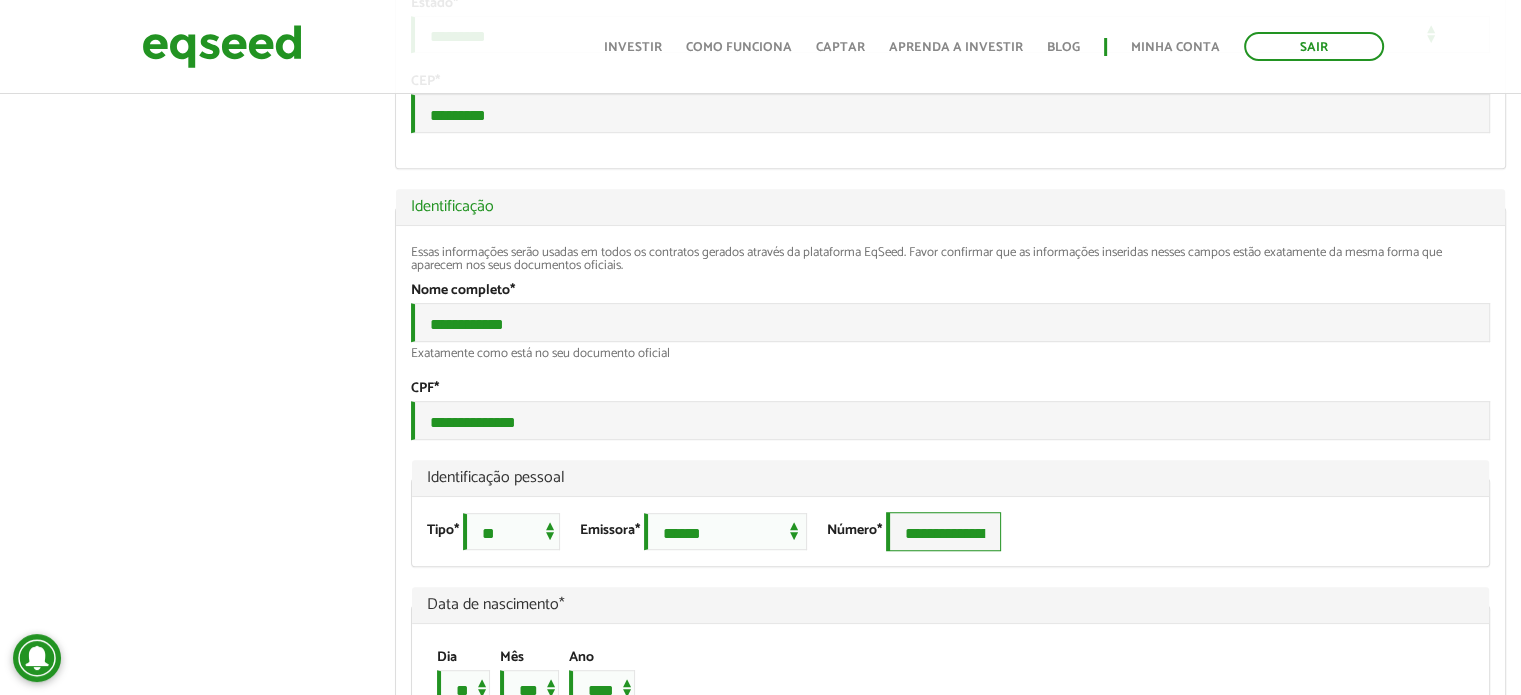 click on "**********" at bounding box center (943, 531) 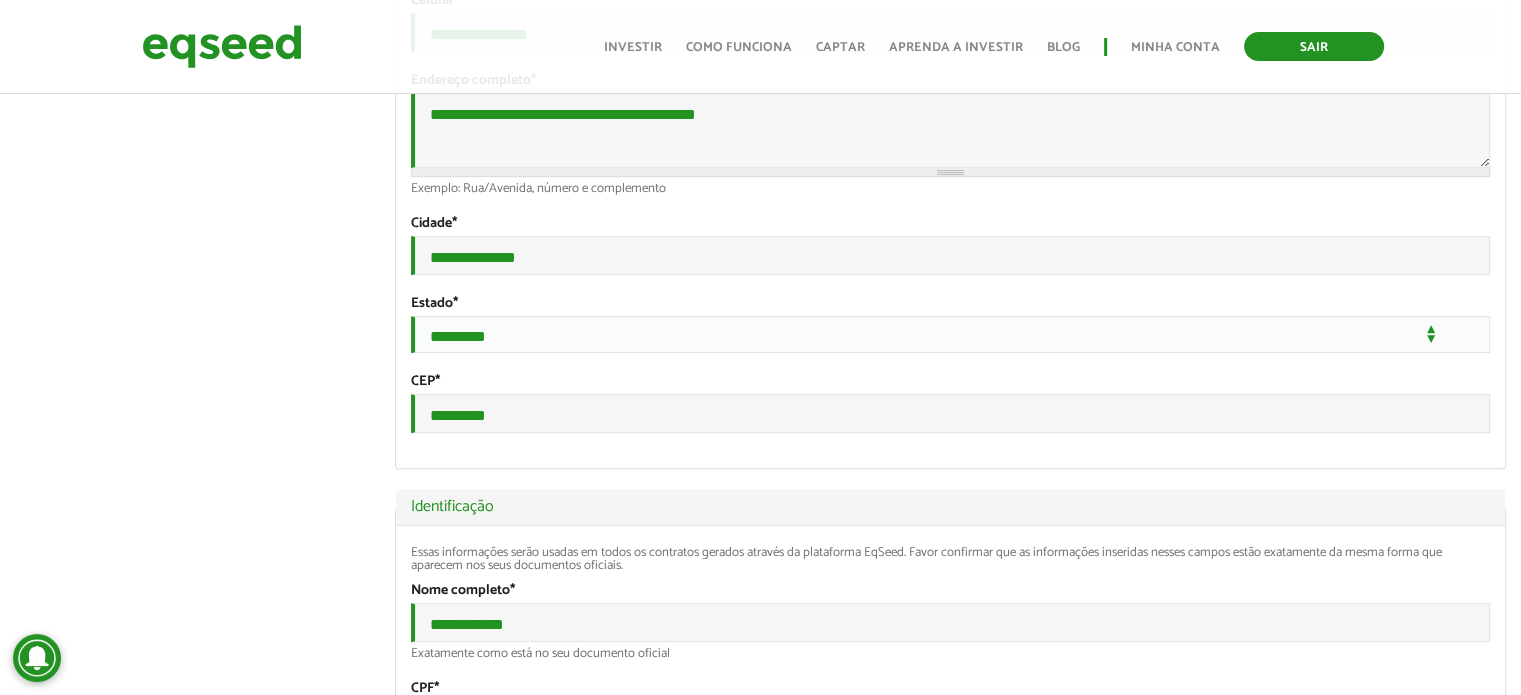 scroll, scrollTop: 700, scrollLeft: 0, axis: vertical 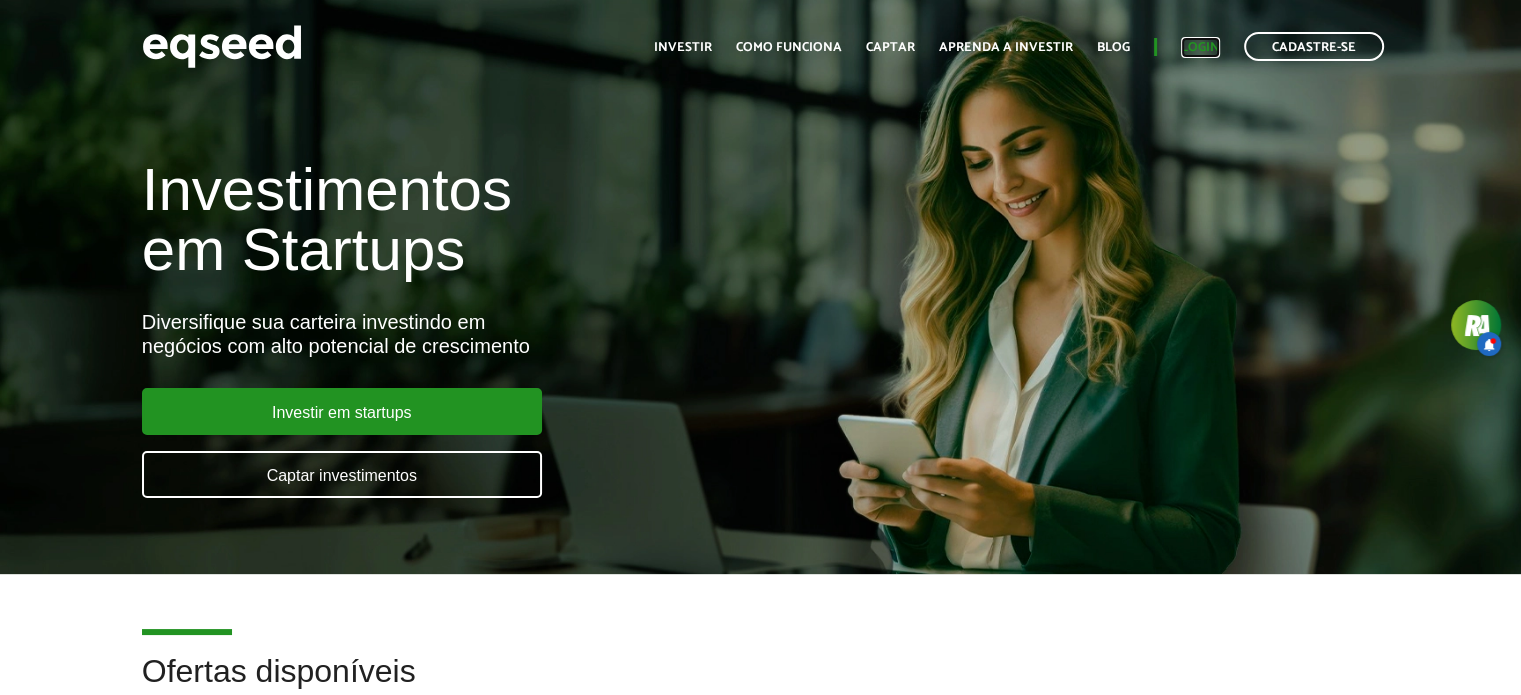 click on "Login" at bounding box center [1200, 47] 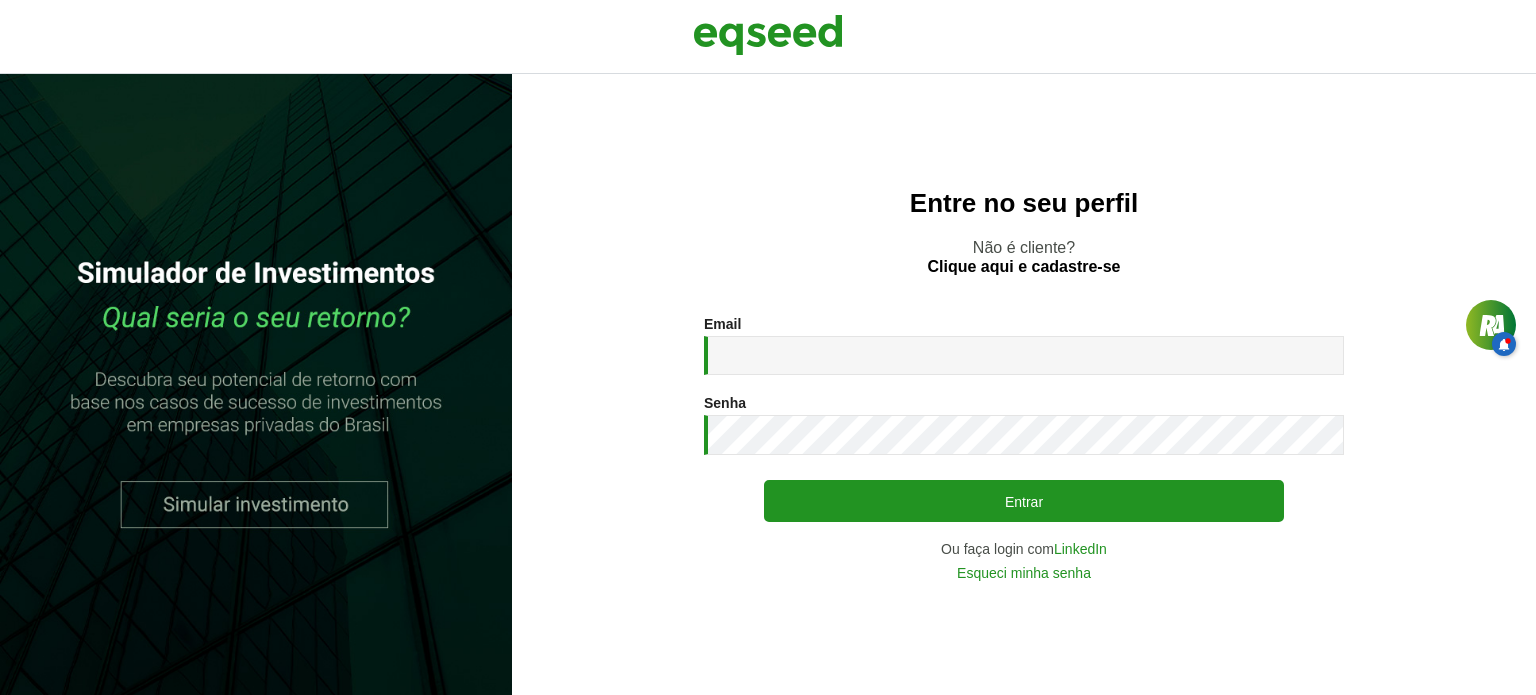 scroll, scrollTop: 0, scrollLeft: 0, axis: both 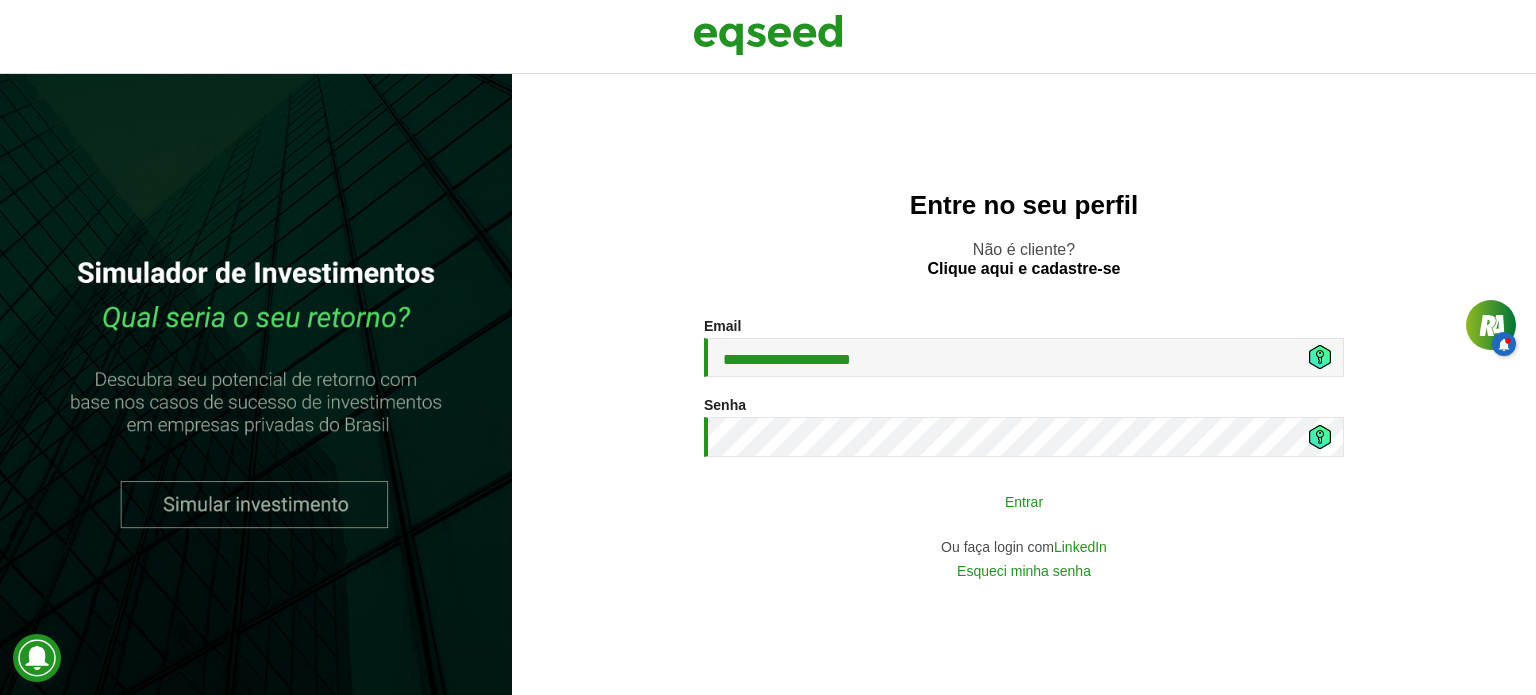 click on "Entrar" at bounding box center [1024, 501] 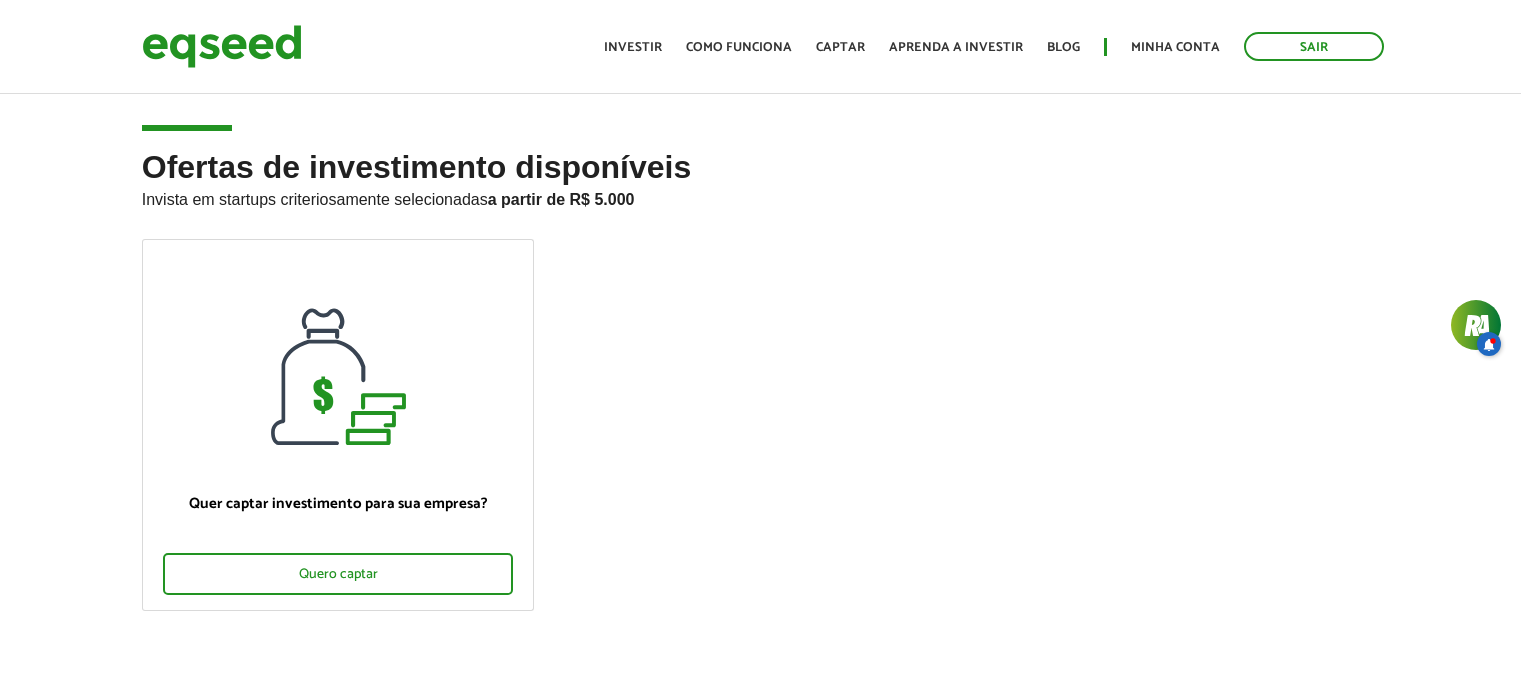 scroll, scrollTop: 0, scrollLeft: 0, axis: both 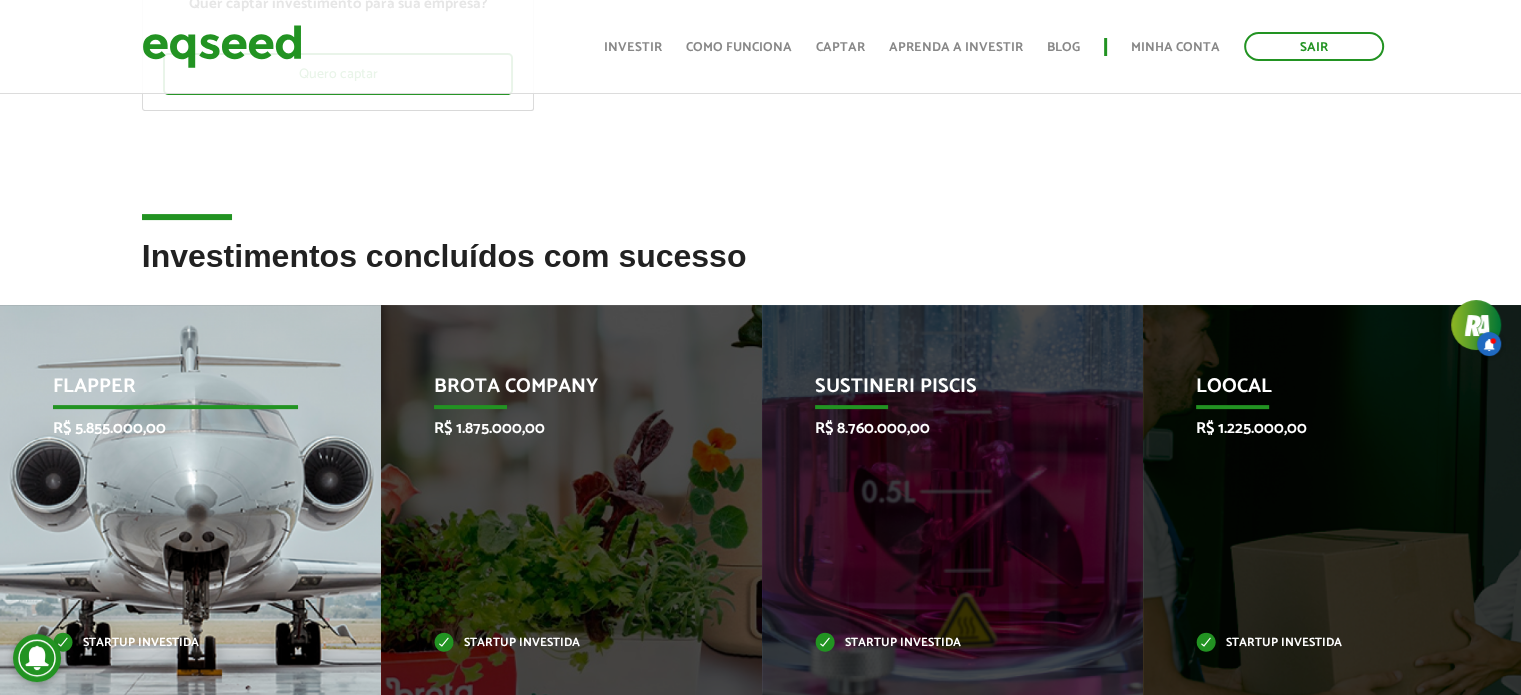 click on "Flapper
R$ 5.855.000,00
Startup investida" at bounding box center [175, 512] 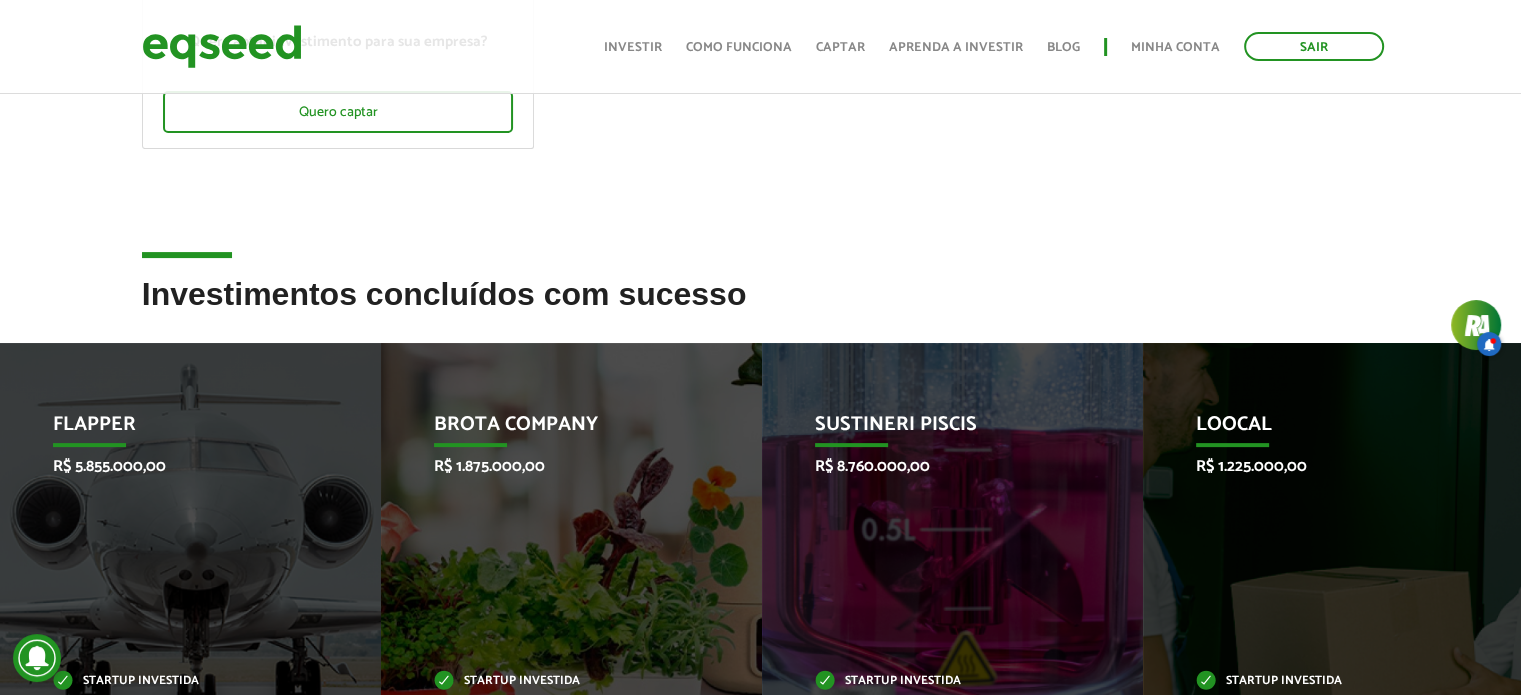 scroll, scrollTop: 500, scrollLeft: 0, axis: vertical 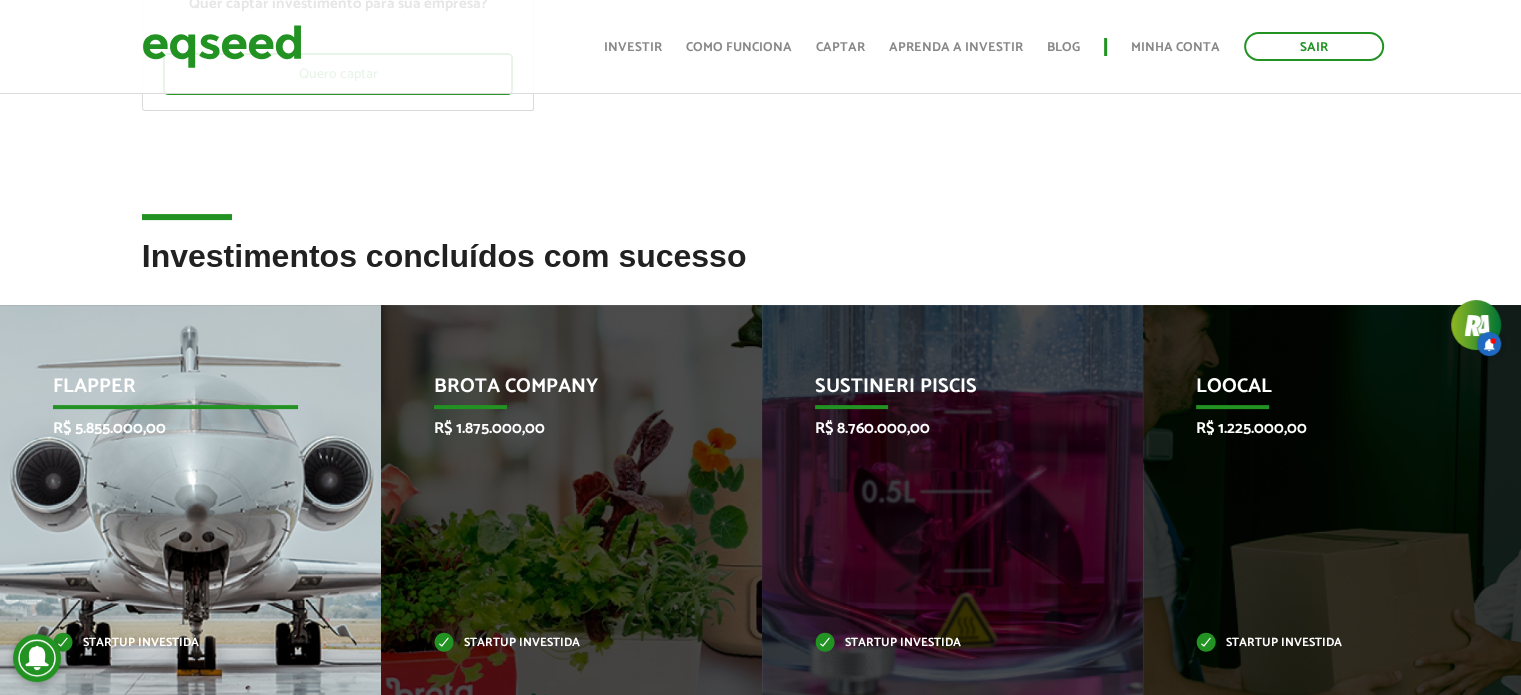 click on "Startup investida" at bounding box center [176, 643] 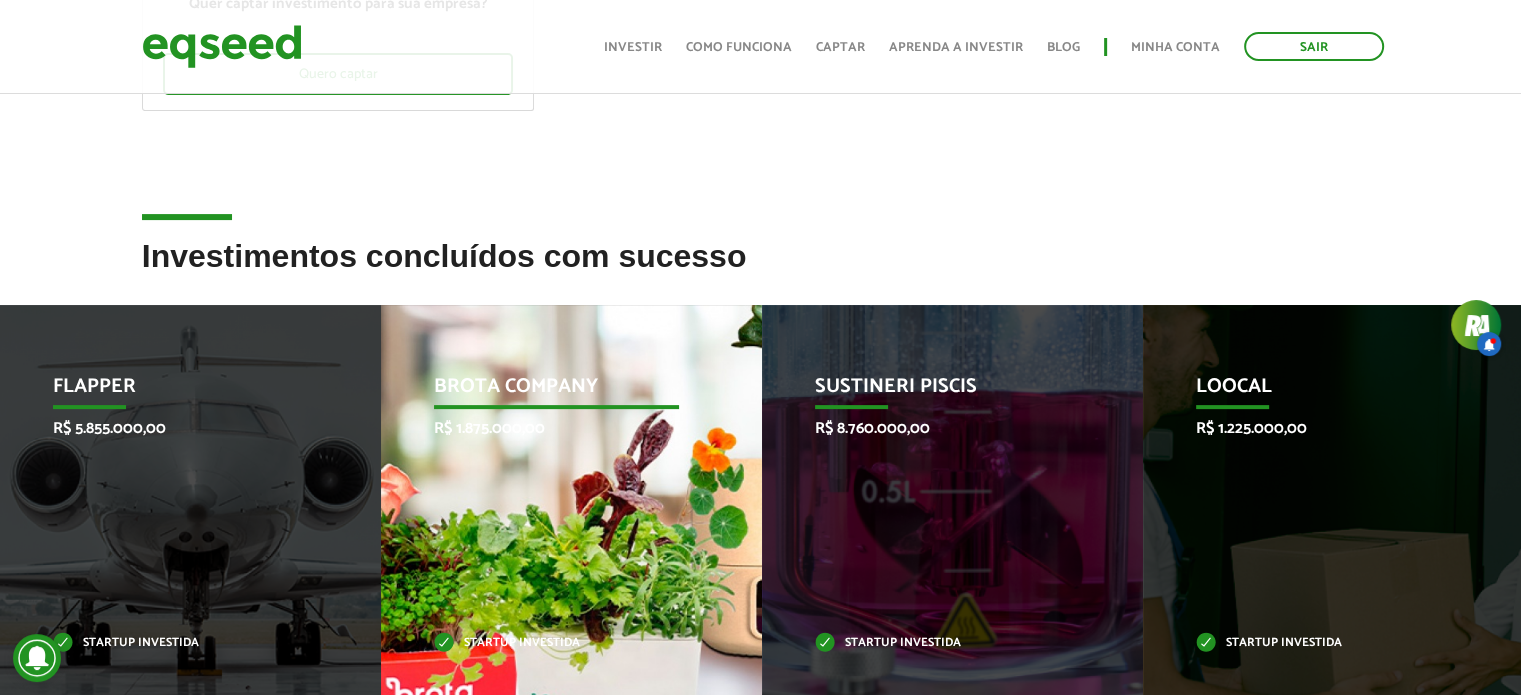 click on "Startup investida" at bounding box center (557, 643) 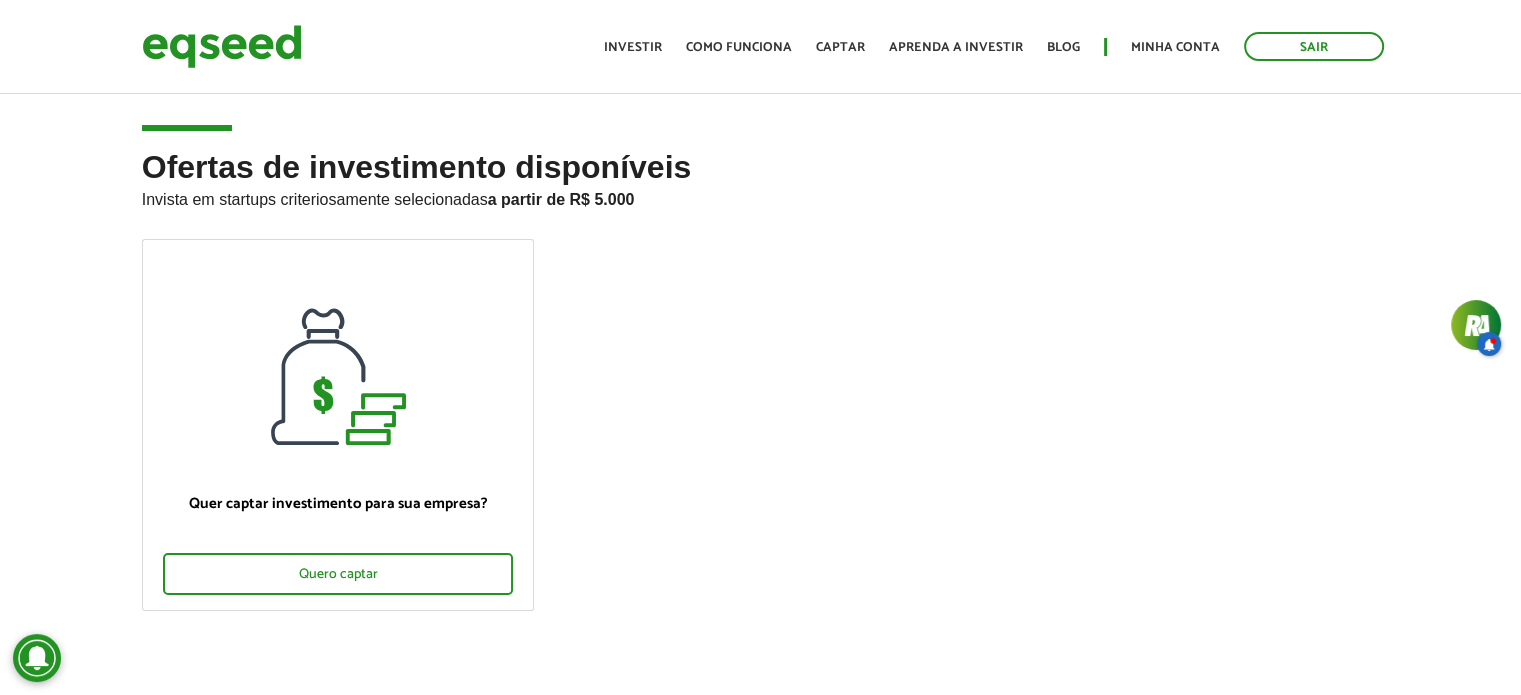scroll, scrollTop: 0, scrollLeft: 0, axis: both 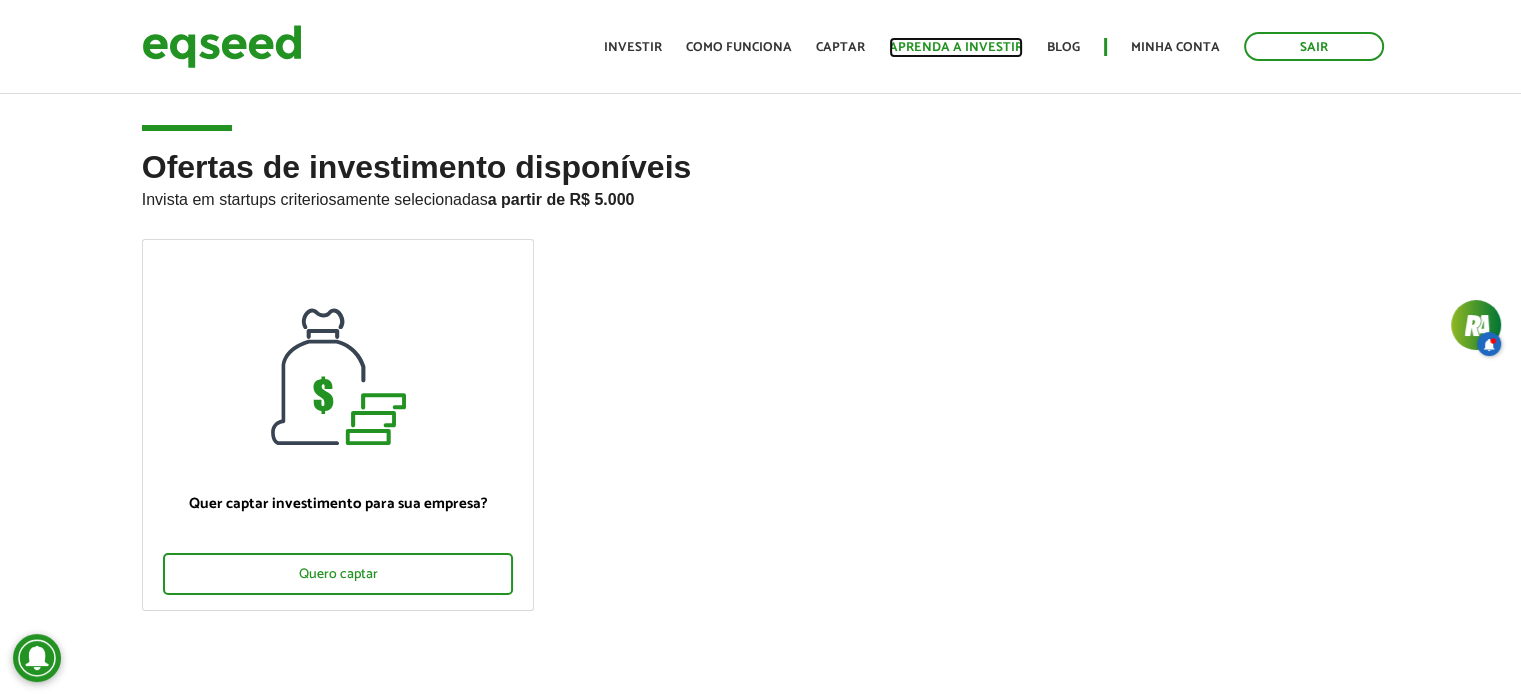 click on "Aprenda a investir" at bounding box center [956, 47] 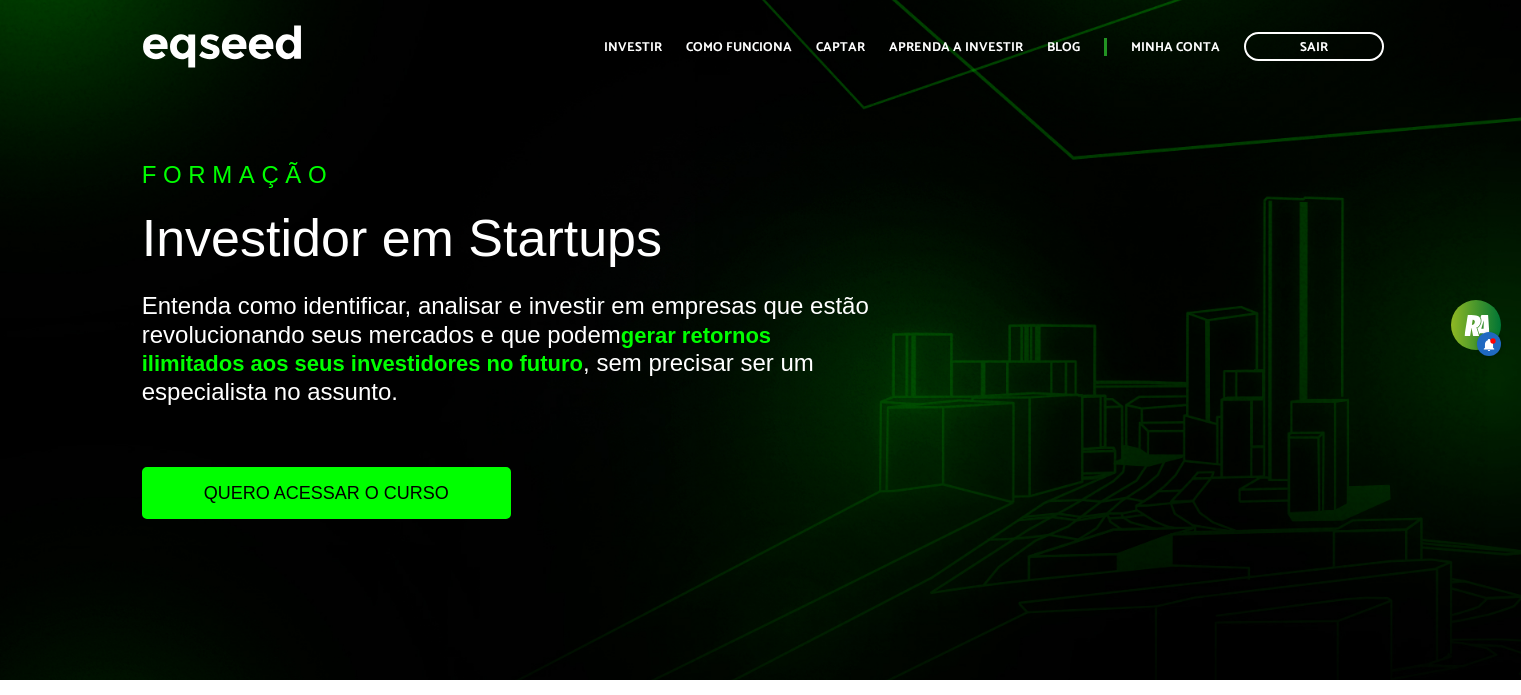 scroll, scrollTop: 0, scrollLeft: 0, axis: both 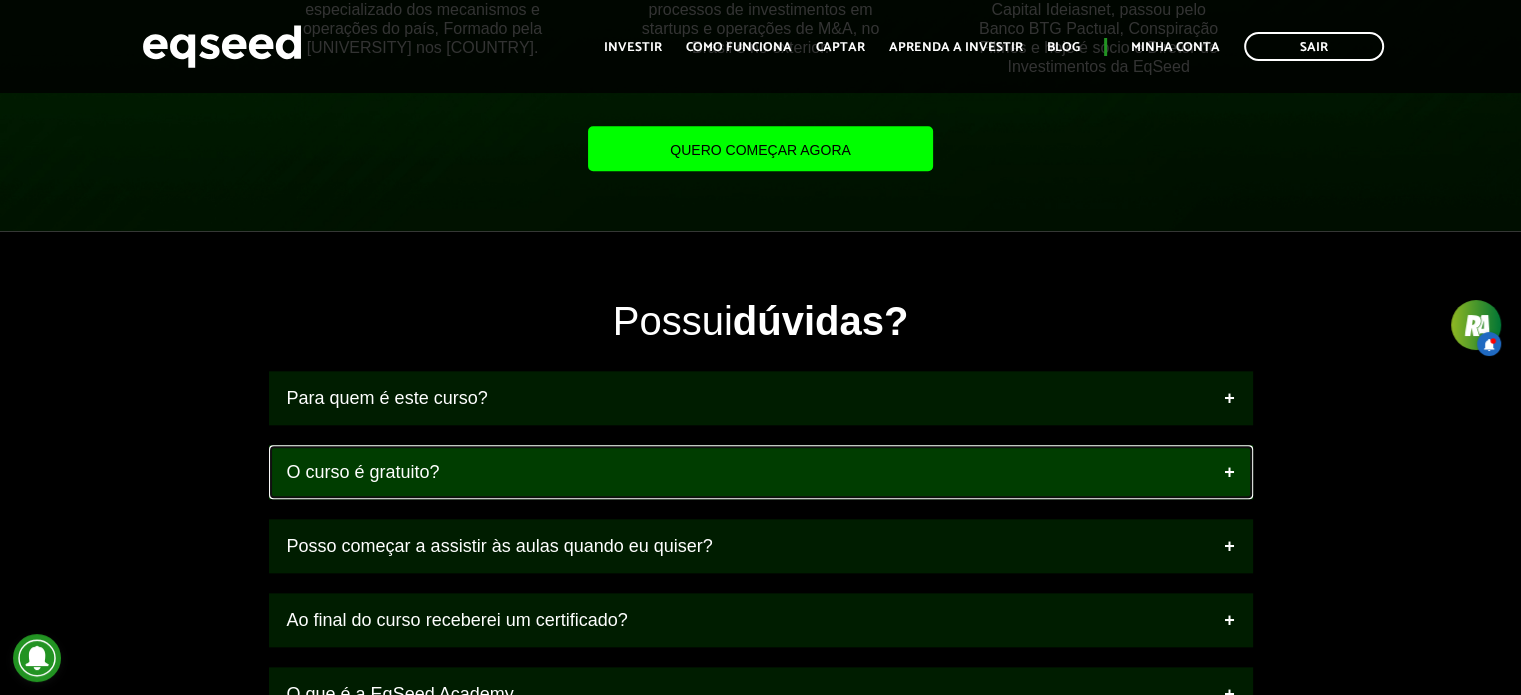 click on "O curso é gratuito?" at bounding box center (761, 472) 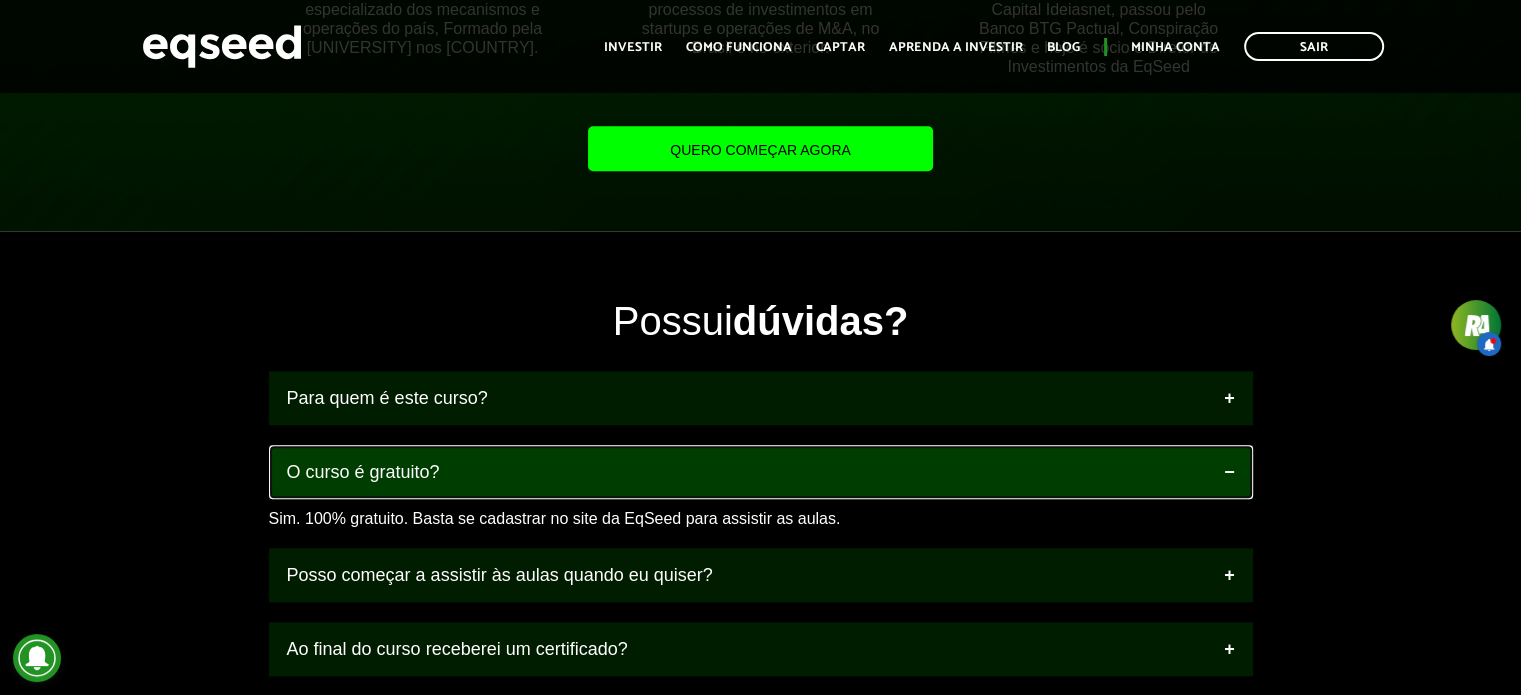 click on "O curso é gratuito?" at bounding box center (761, 472) 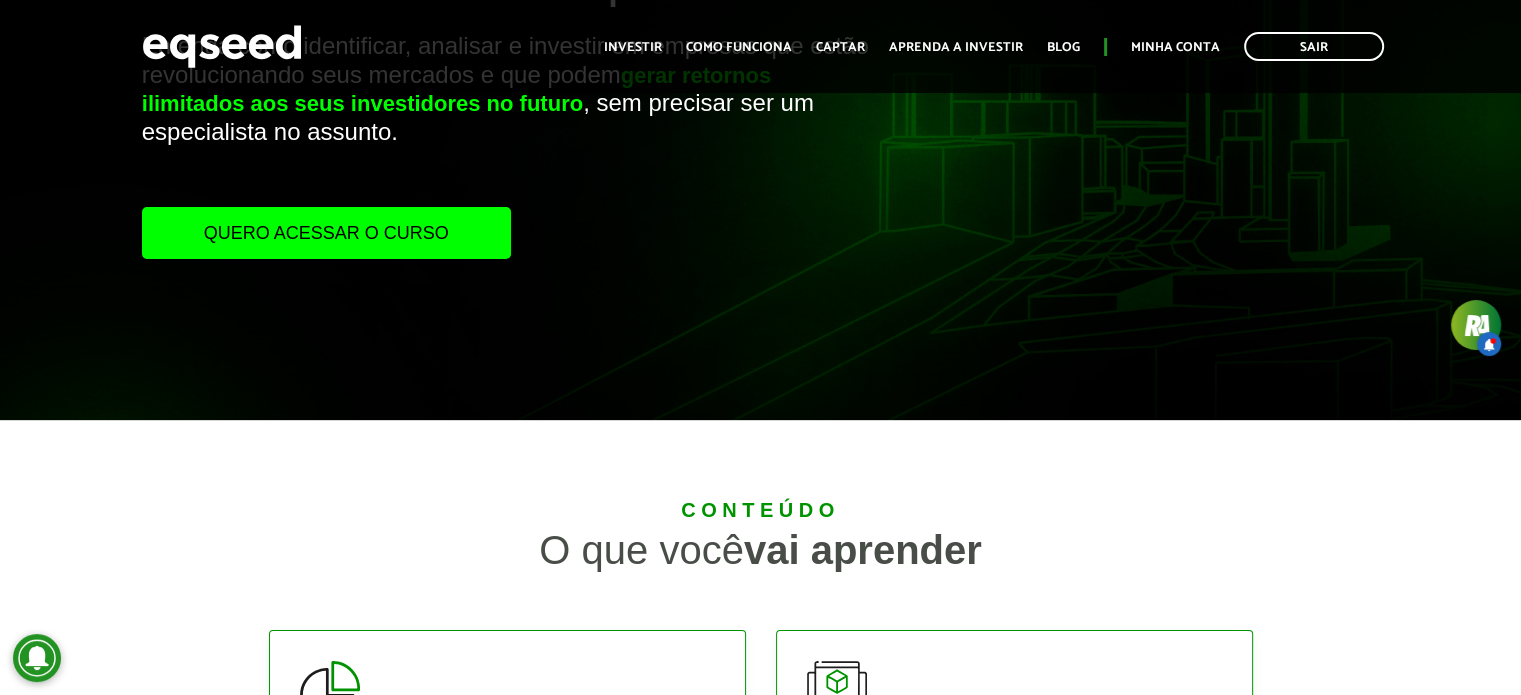 scroll, scrollTop: 200, scrollLeft: 0, axis: vertical 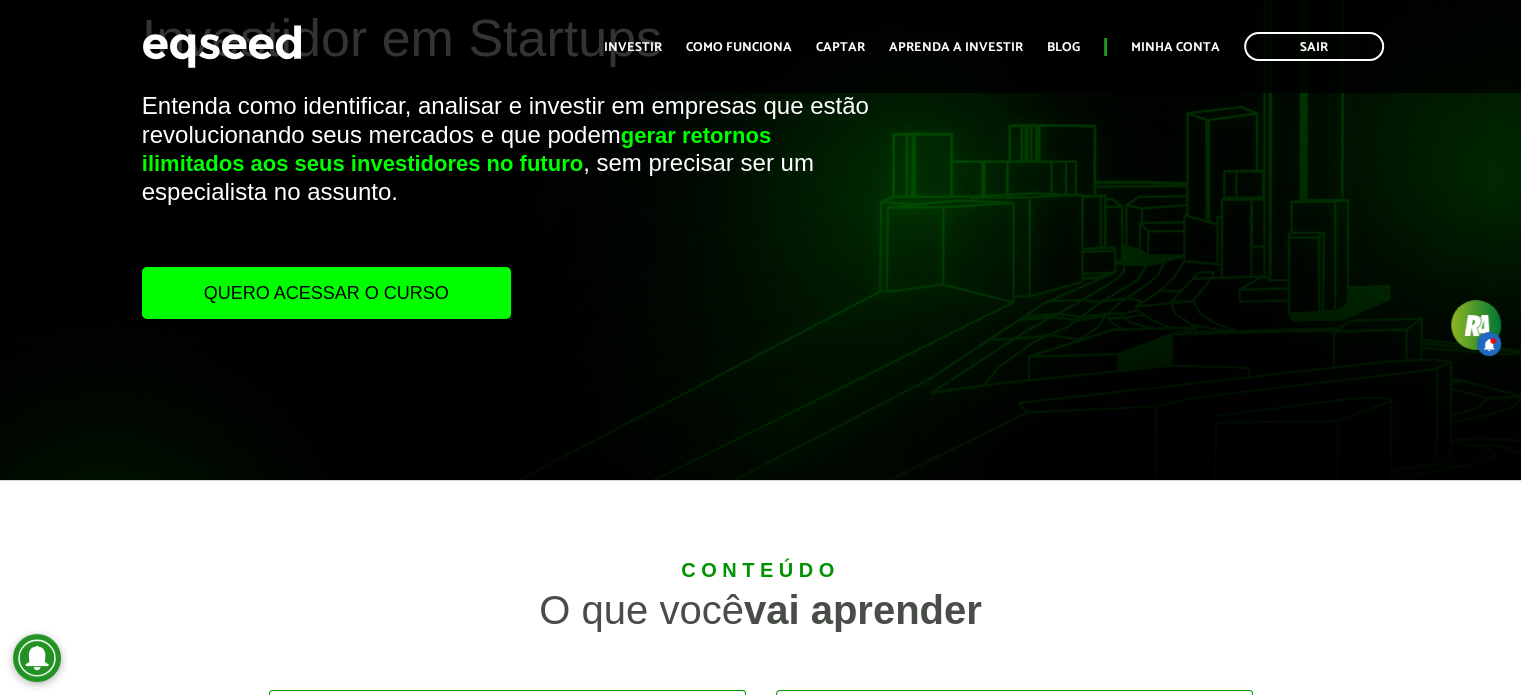 click on "Quero acessar o curso" at bounding box center (326, 293) 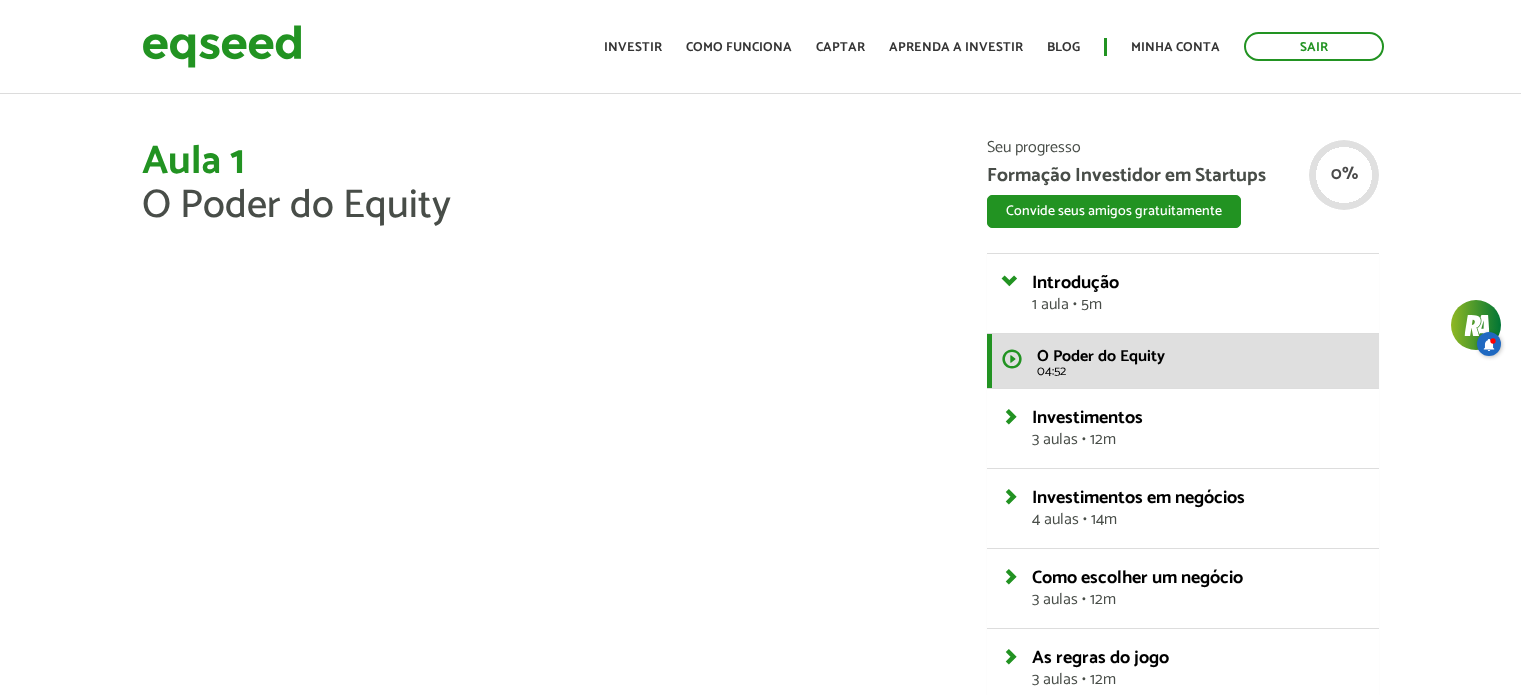 scroll, scrollTop: 0, scrollLeft: 0, axis: both 